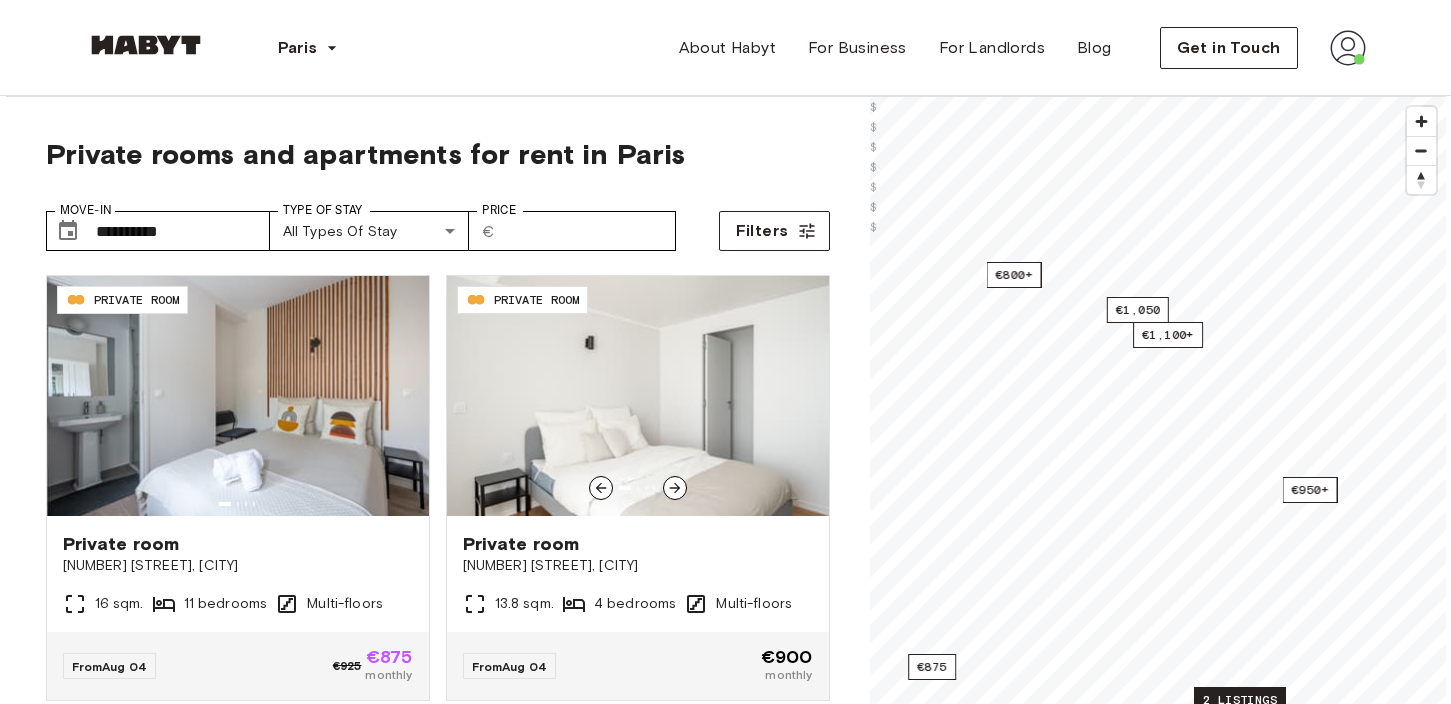 scroll, scrollTop: 0, scrollLeft: 0, axis: both 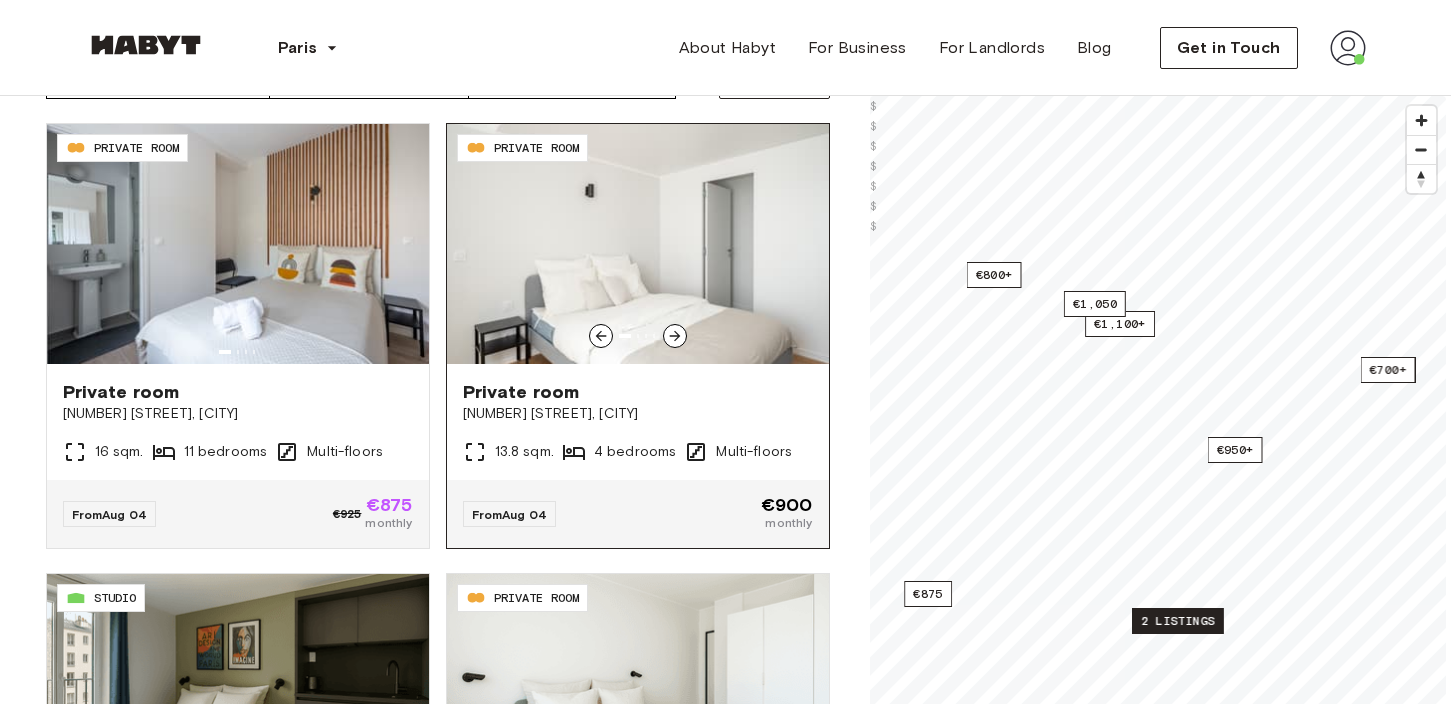 click 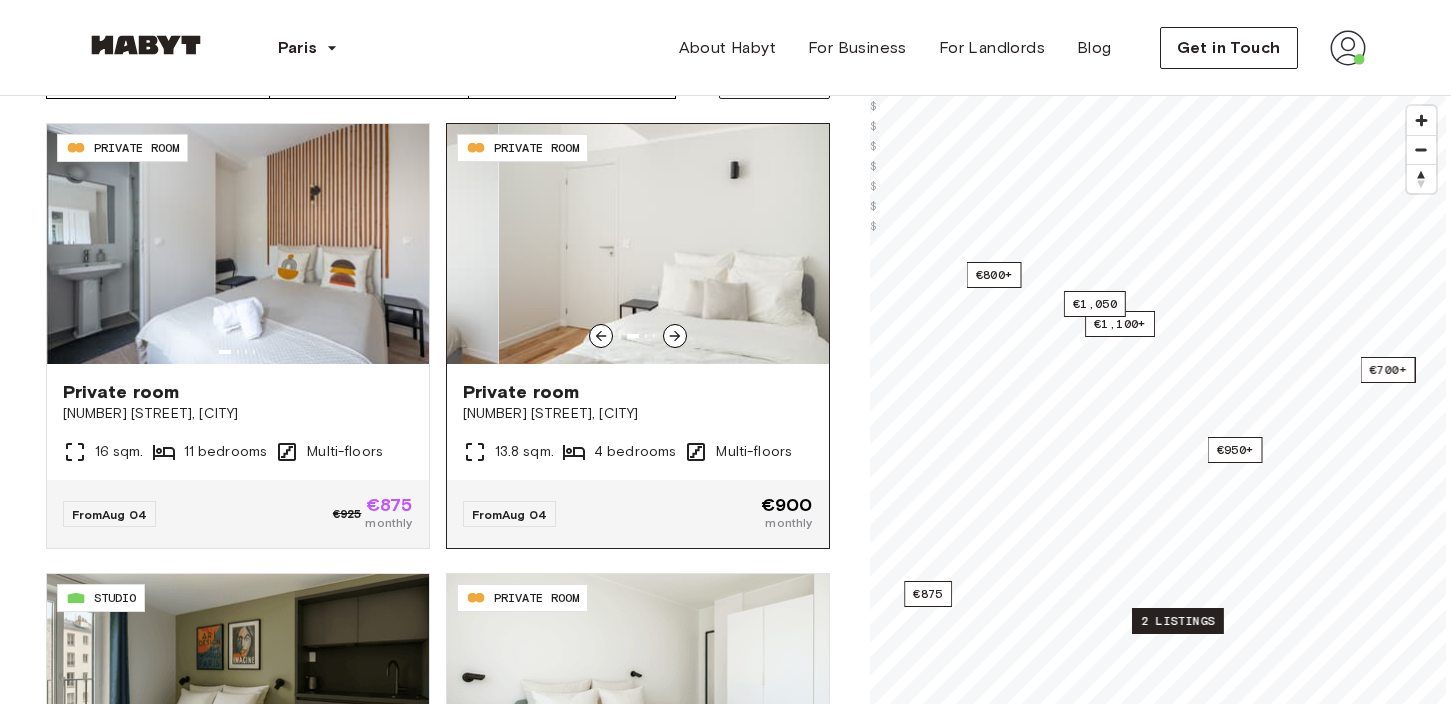 click 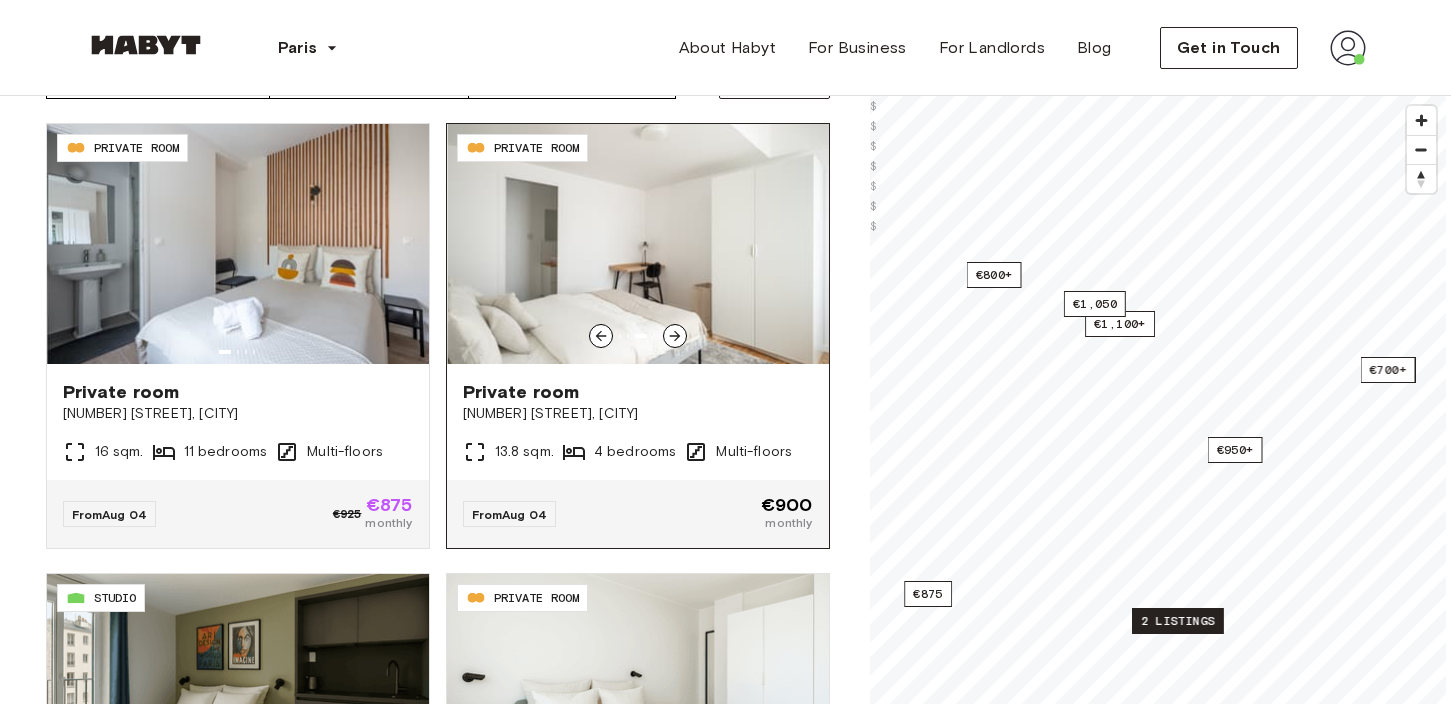 click 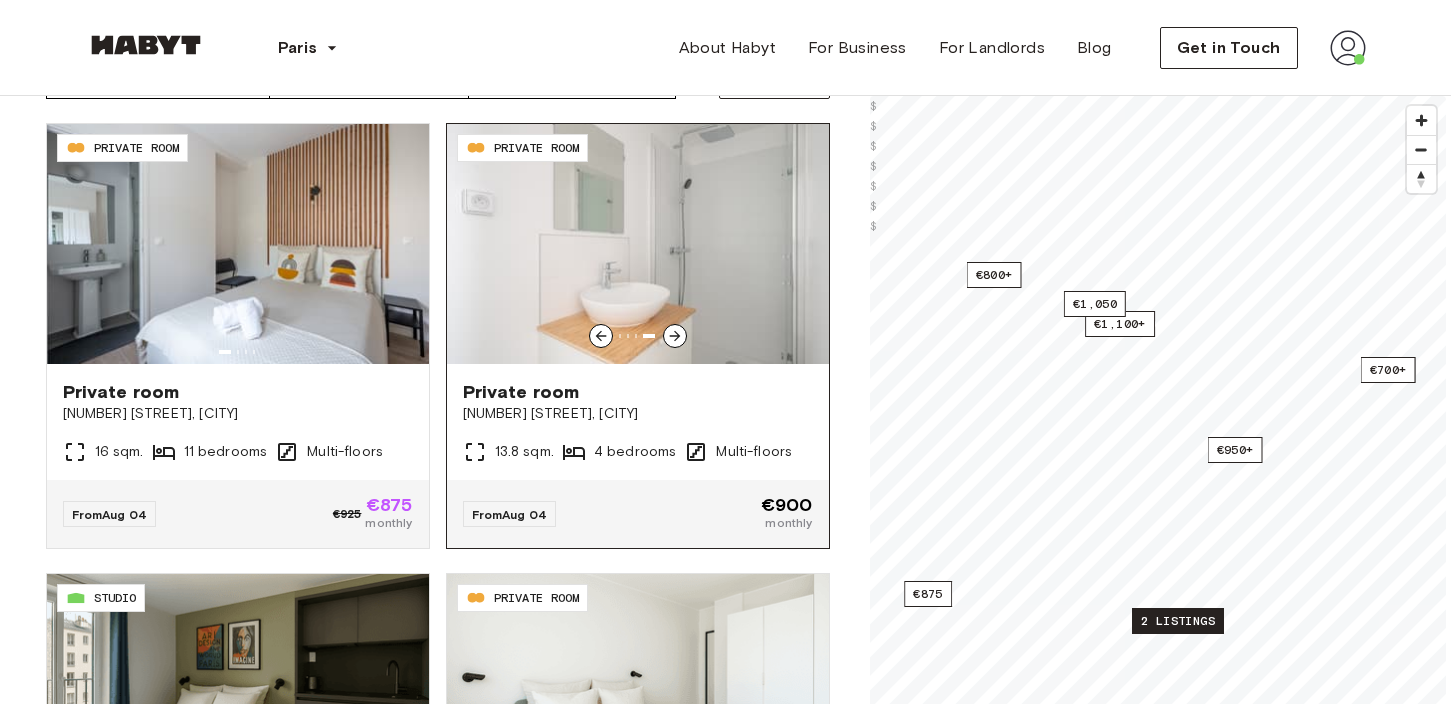 click 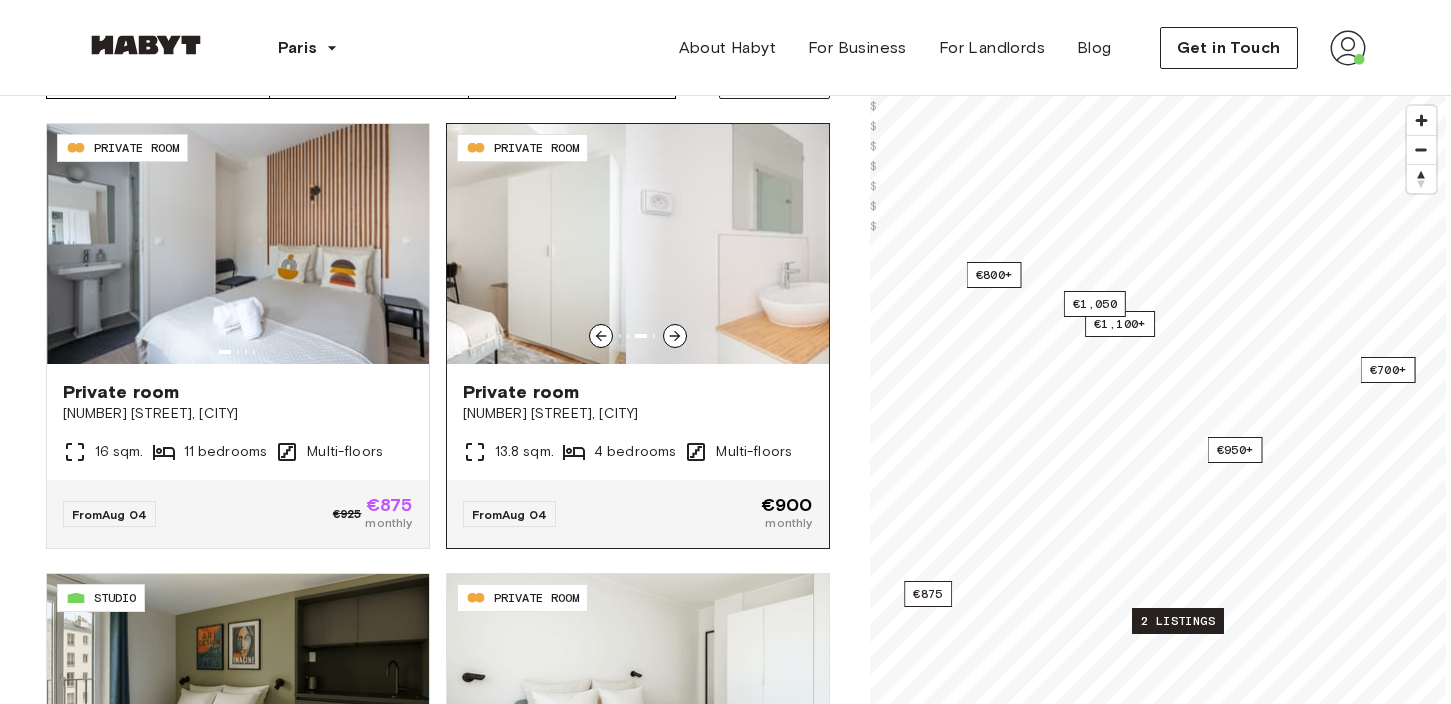 click 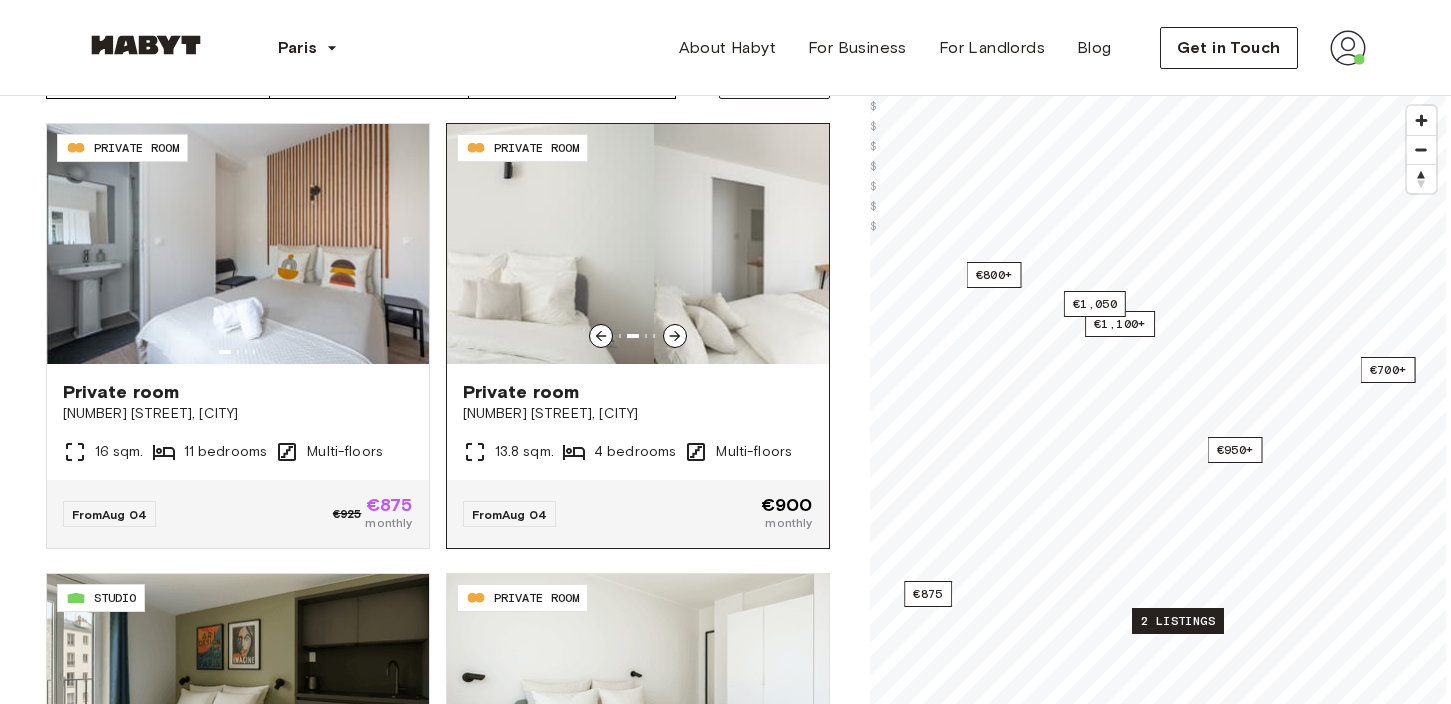 click 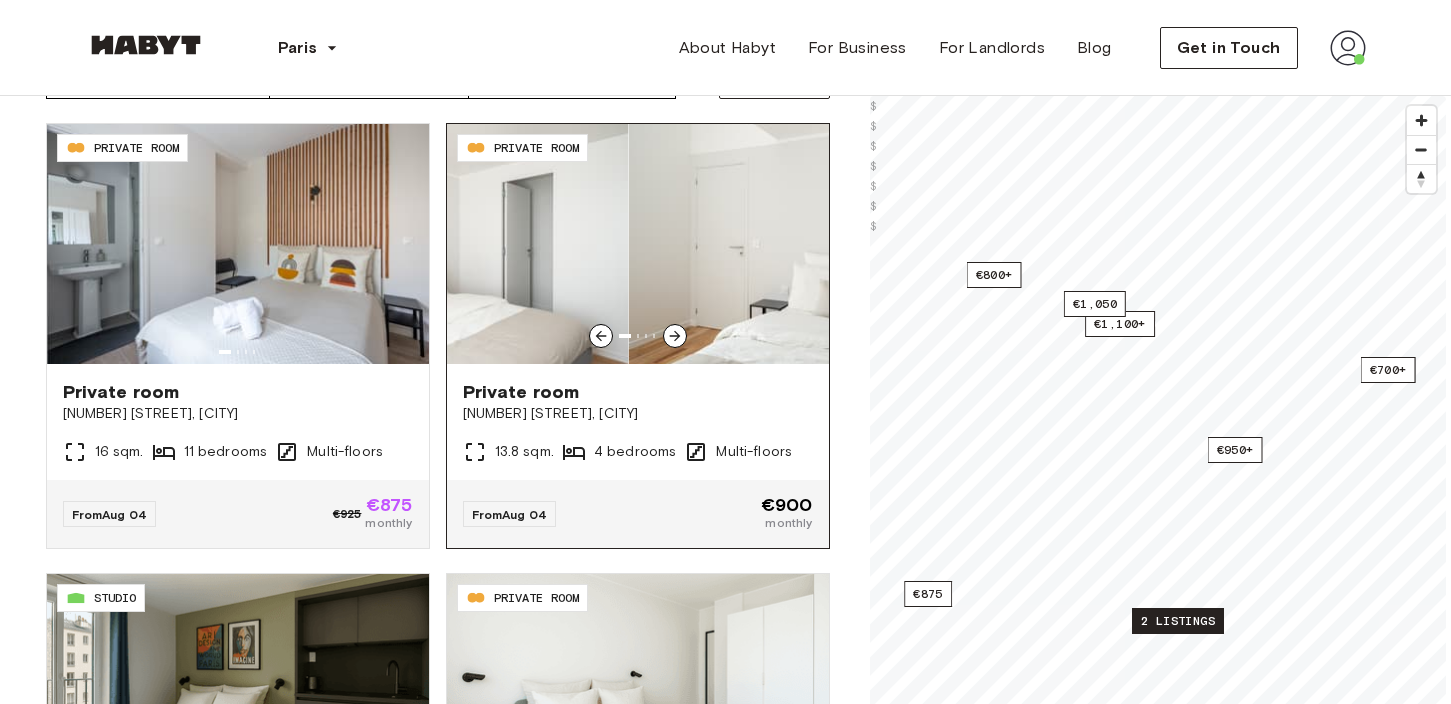 click 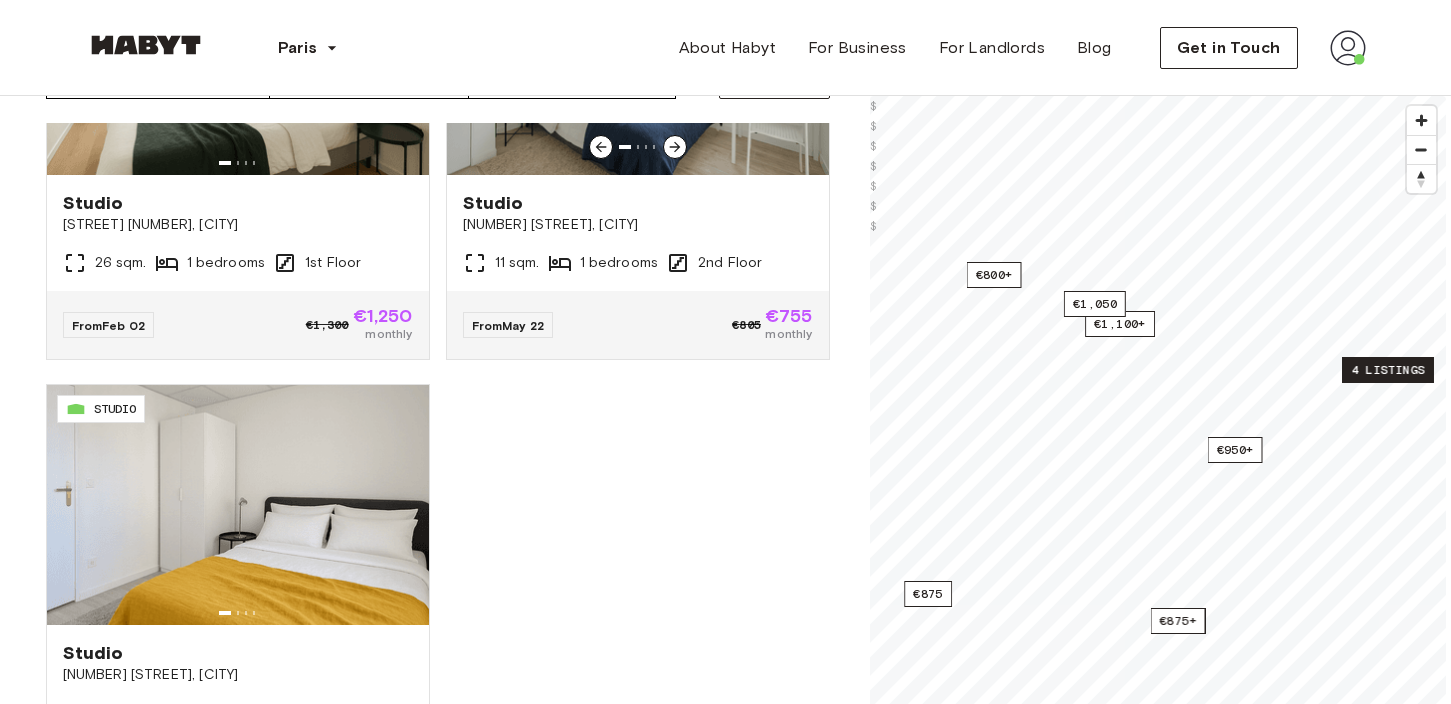 scroll, scrollTop: 2912, scrollLeft: 0, axis: vertical 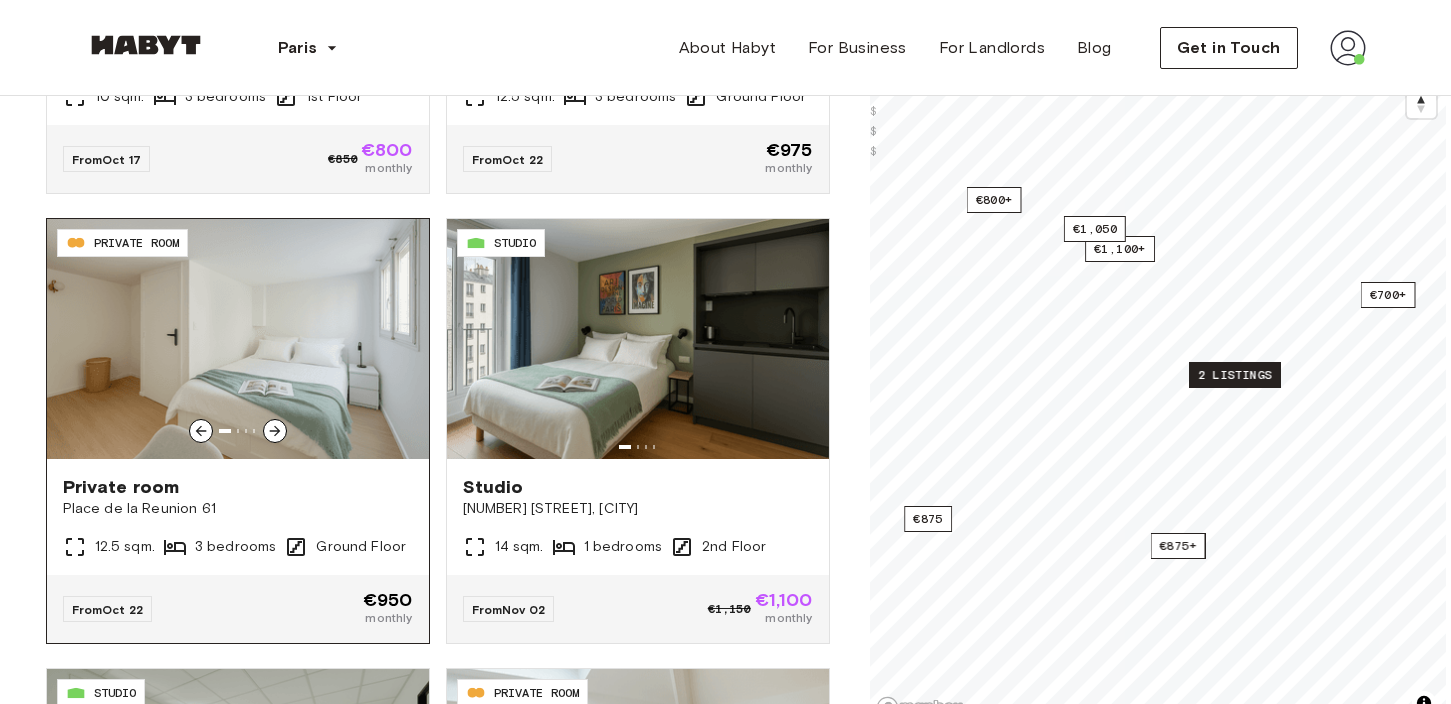 click at bounding box center (238, 339) 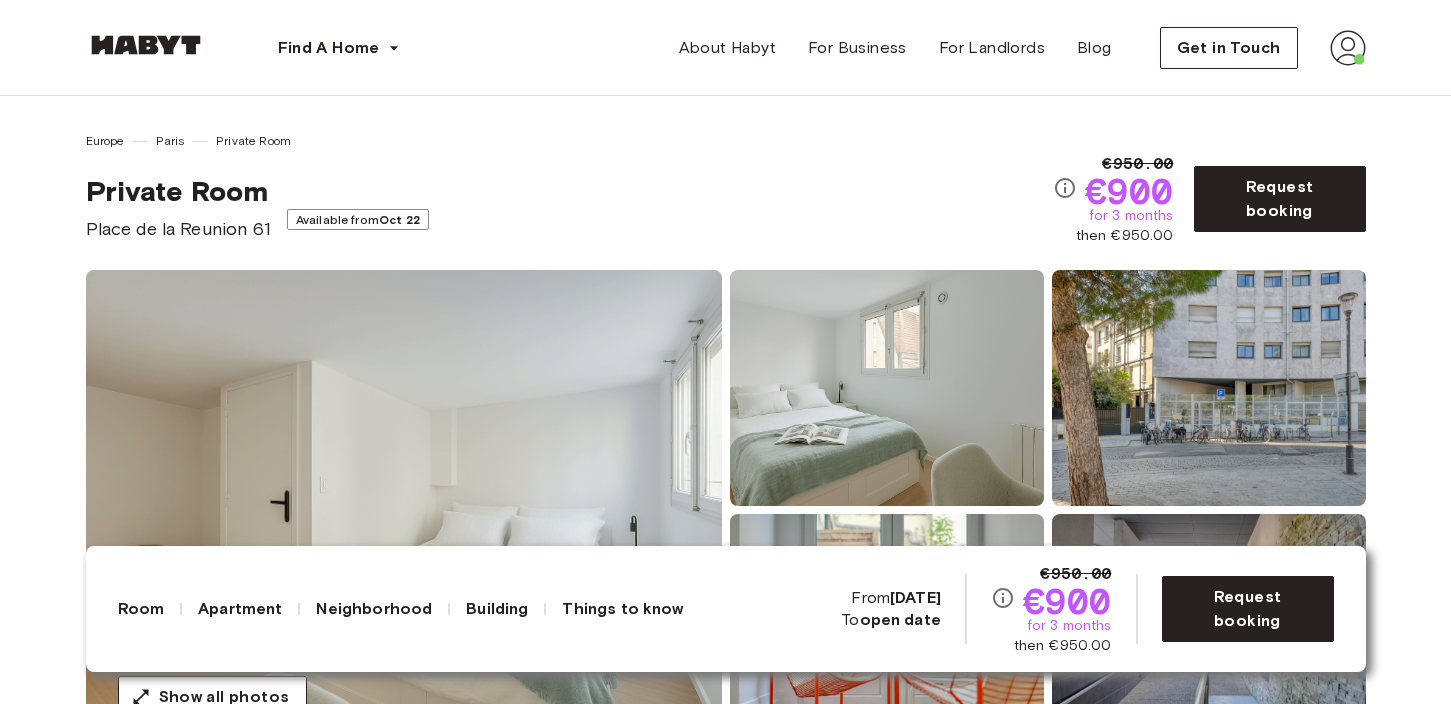 scroll, scrollTop: 0, scrollLeft: 0, axis: both 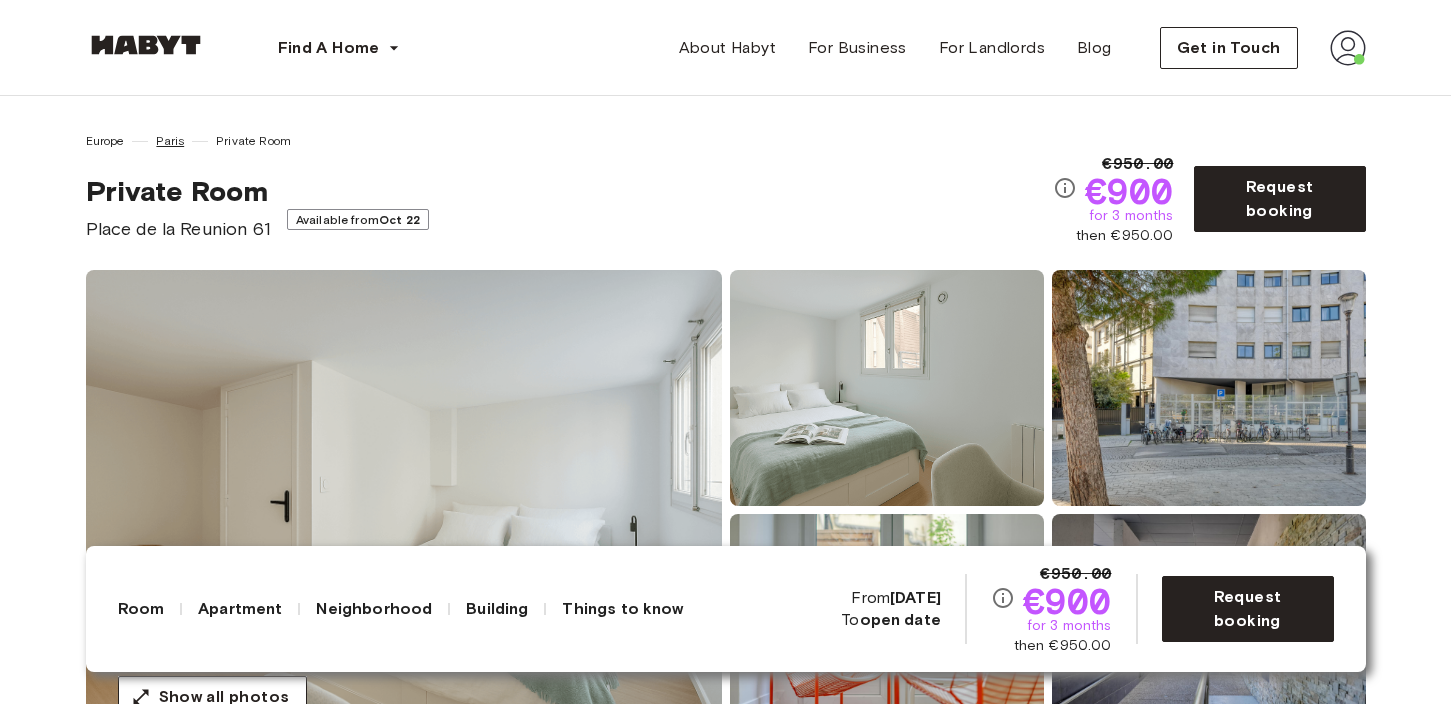click on "Paris" at bounding box center (170, 141) 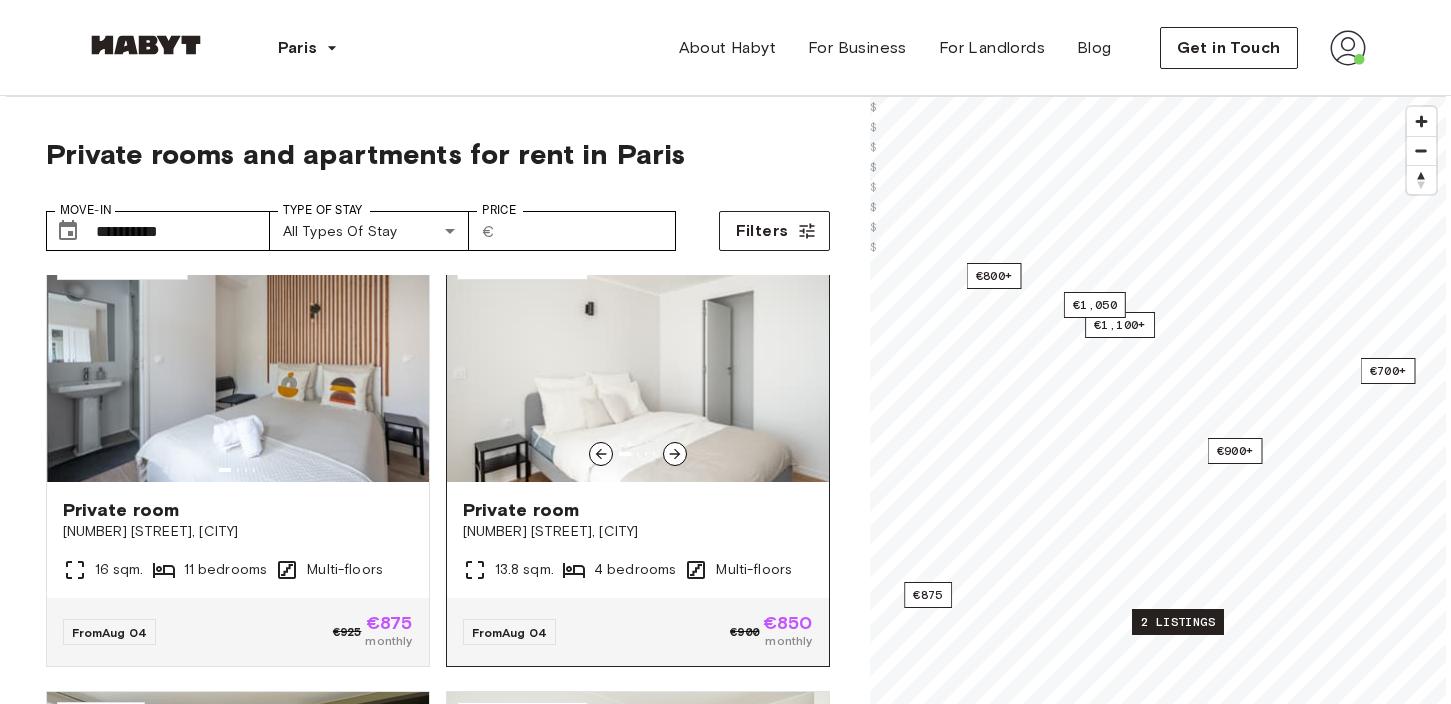 scroll, scrollTop: 0, scrollLeft: 0, axis: both 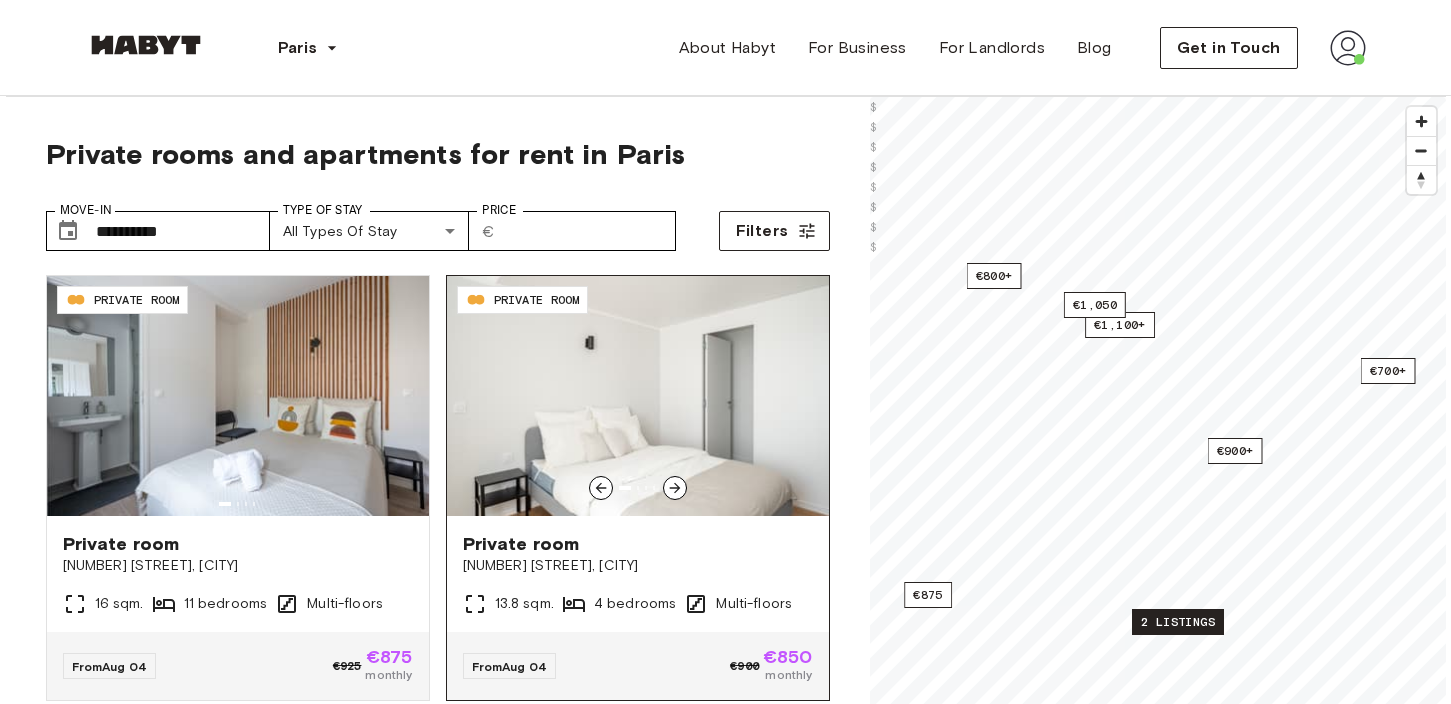 click at bounding box center (638, 396) 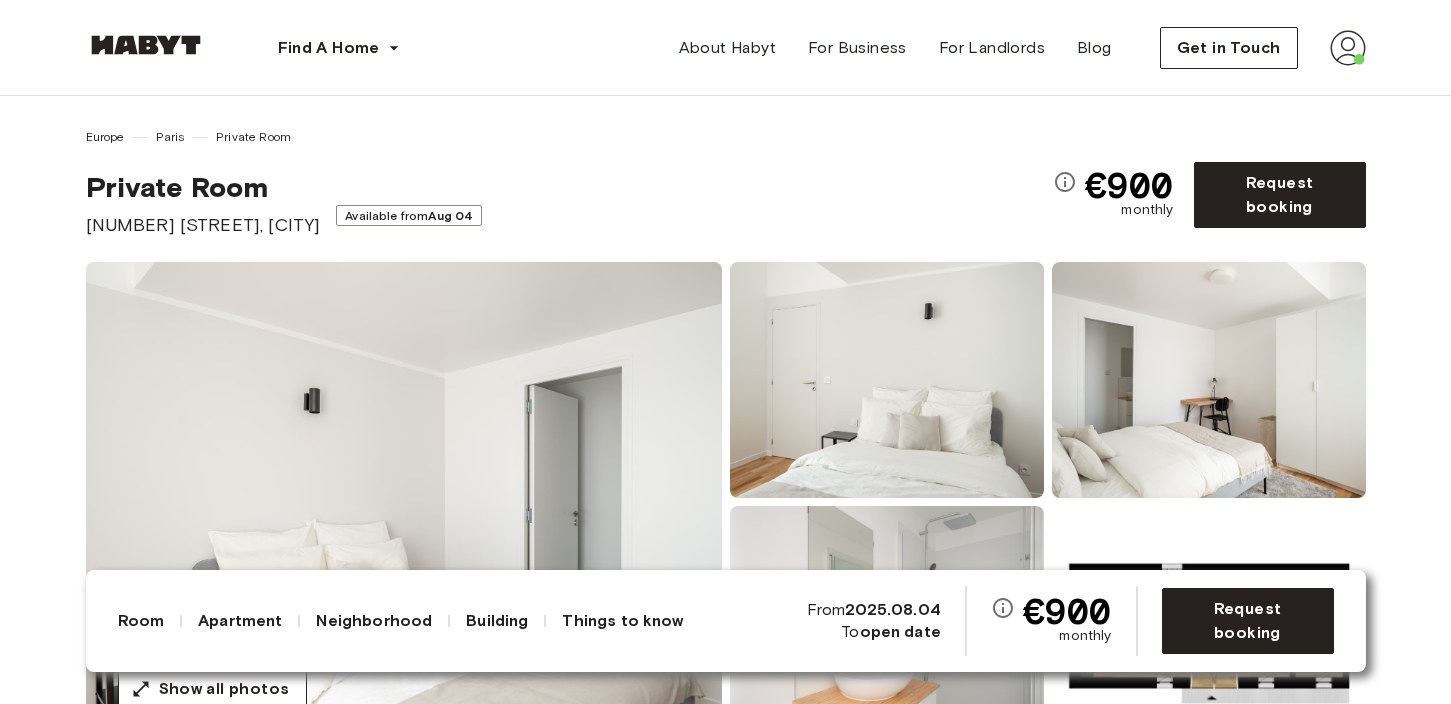 scroll, scrollTop: 0, scrollLeft: 0, axis: both 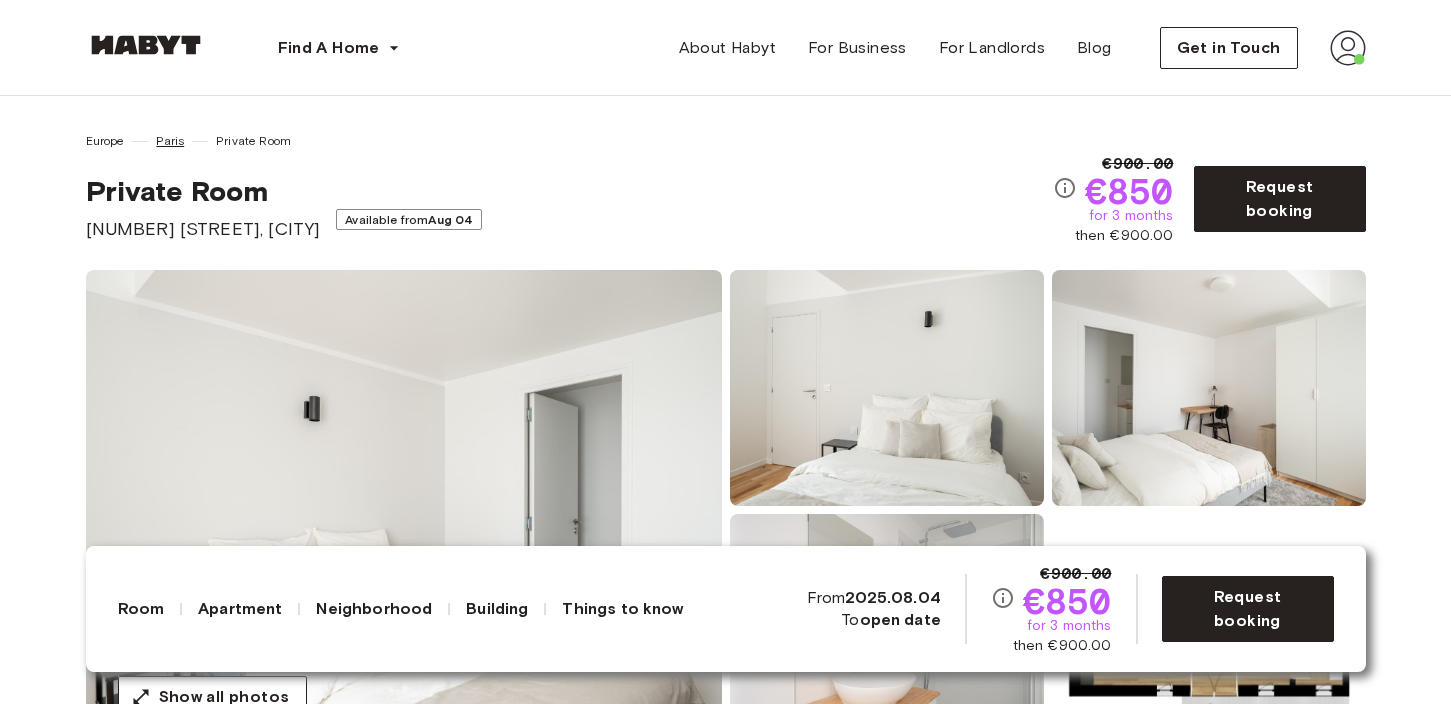 click on "Paris" at bounding box center (170, 141) 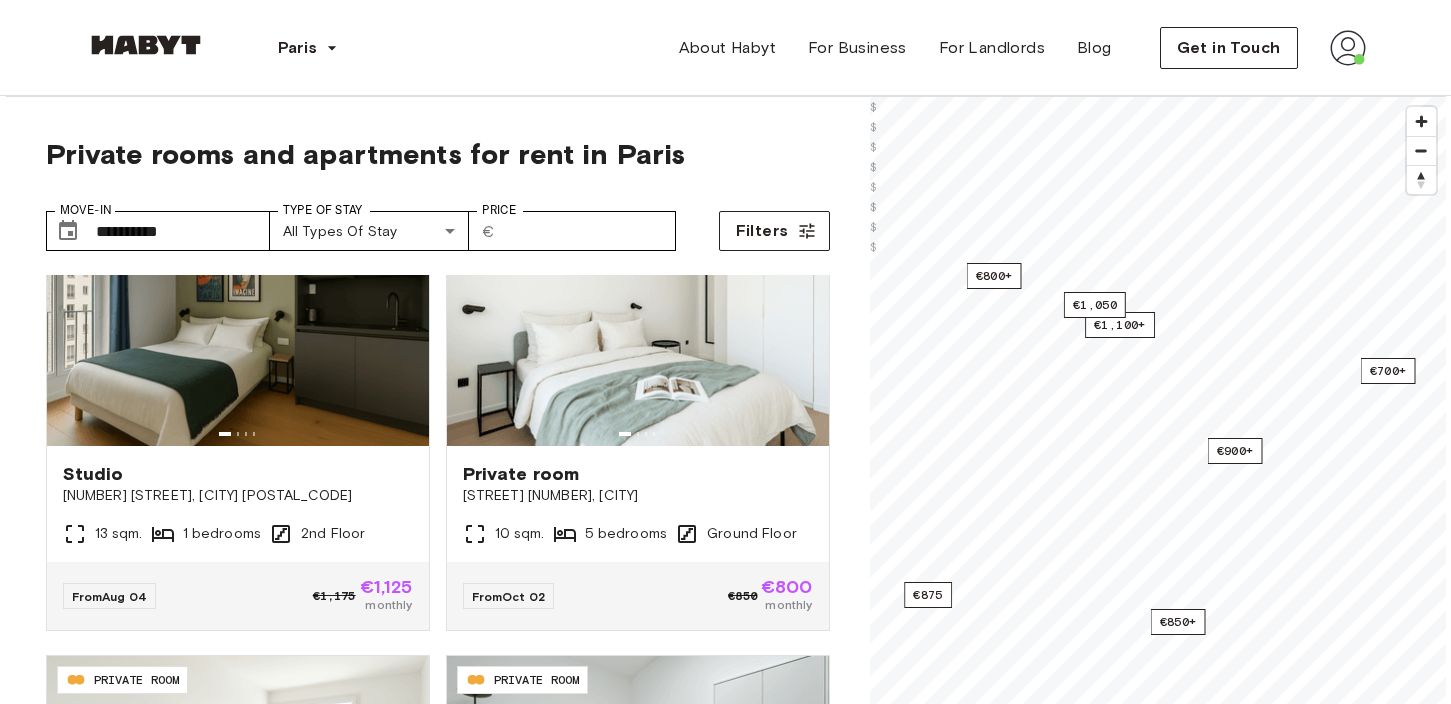 scroll, scrollTop: 459, scrollLeft: 0, axis: vertical 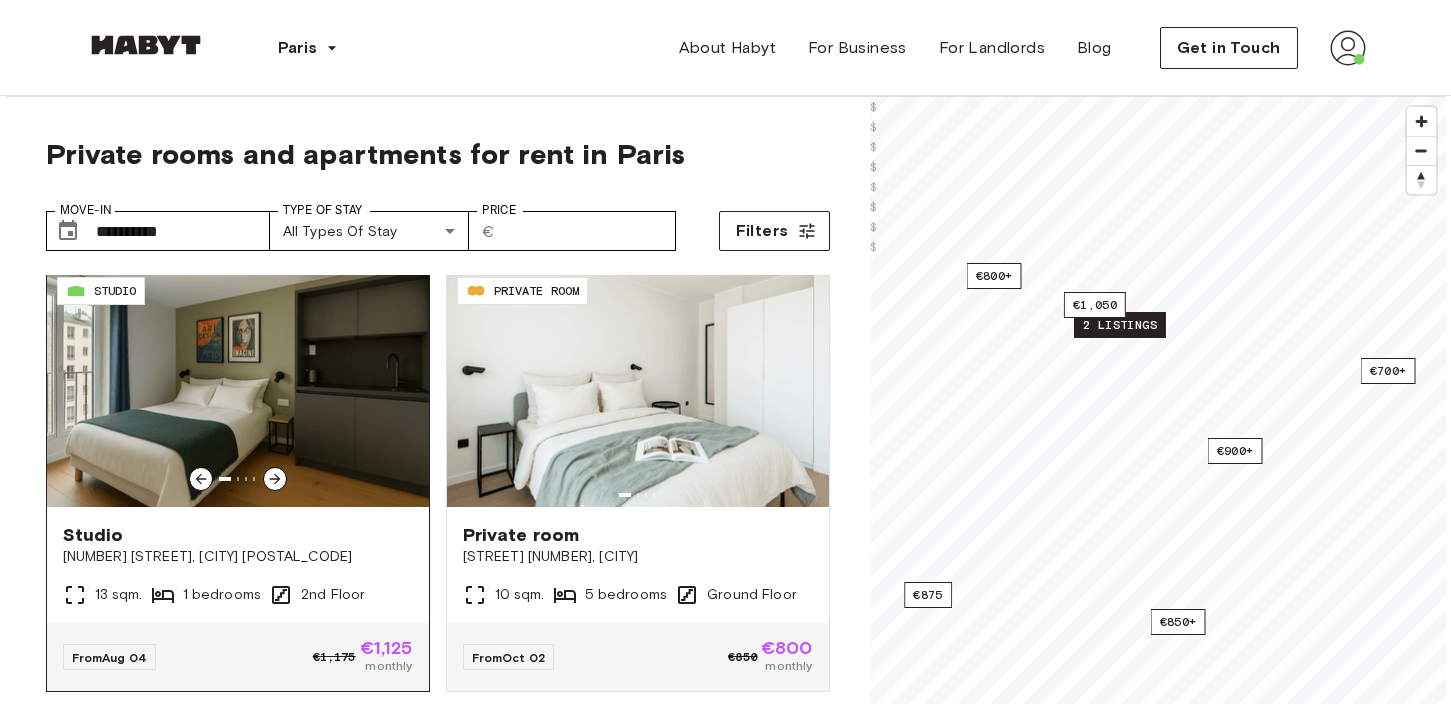 click at bounding box center (275, 479) 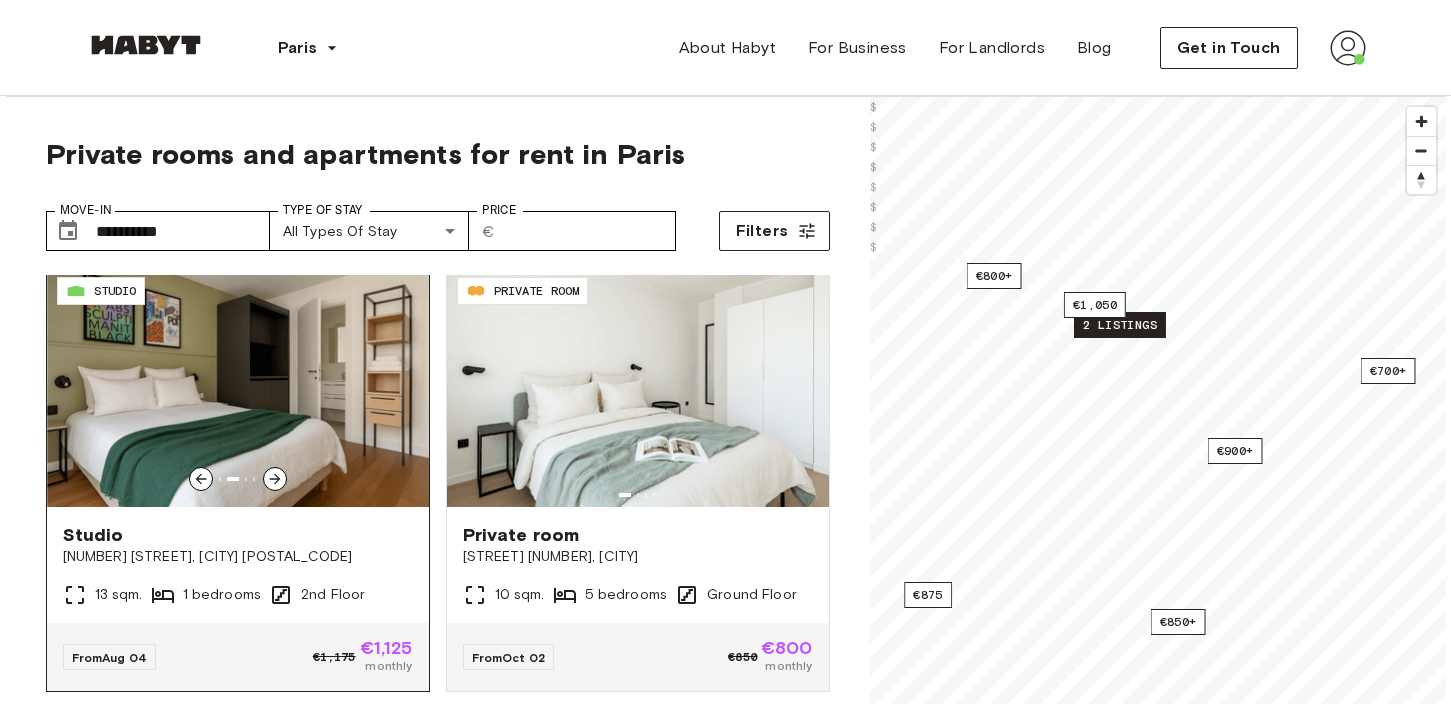 click 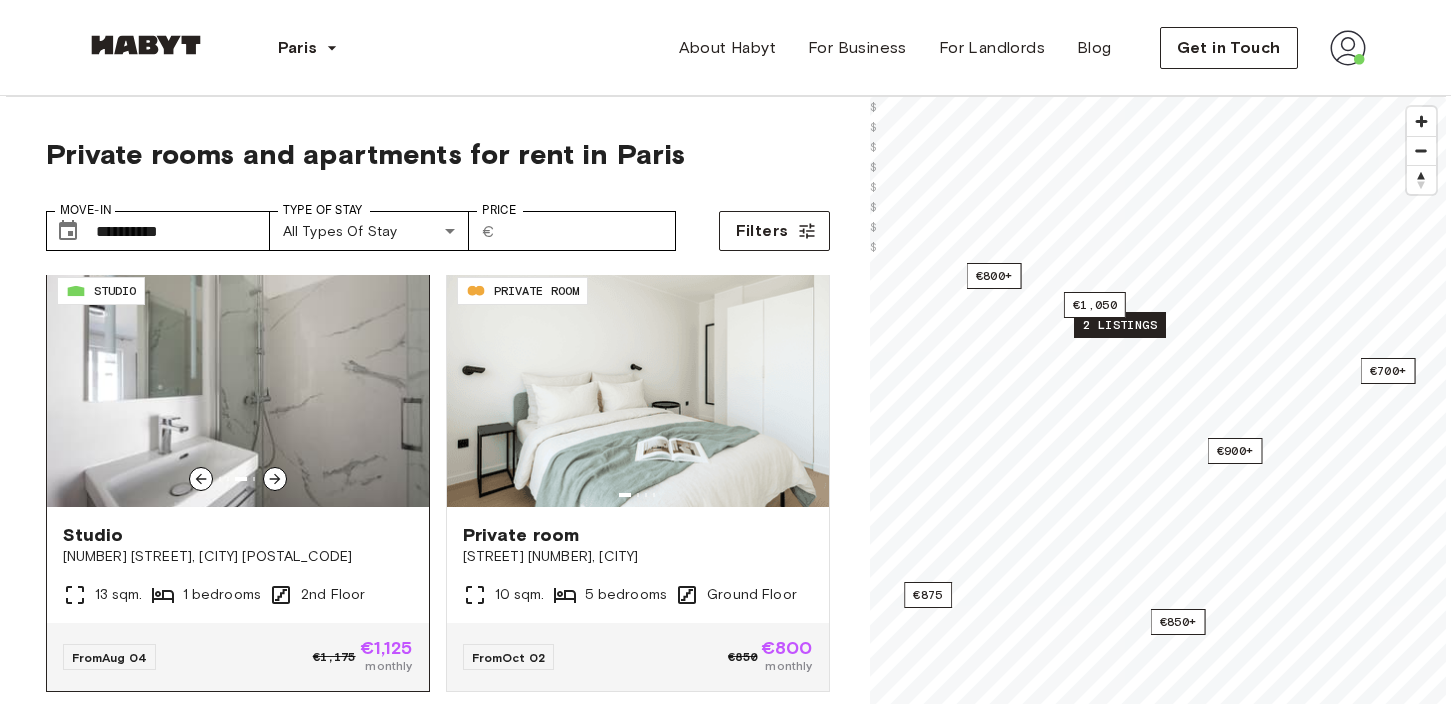 click 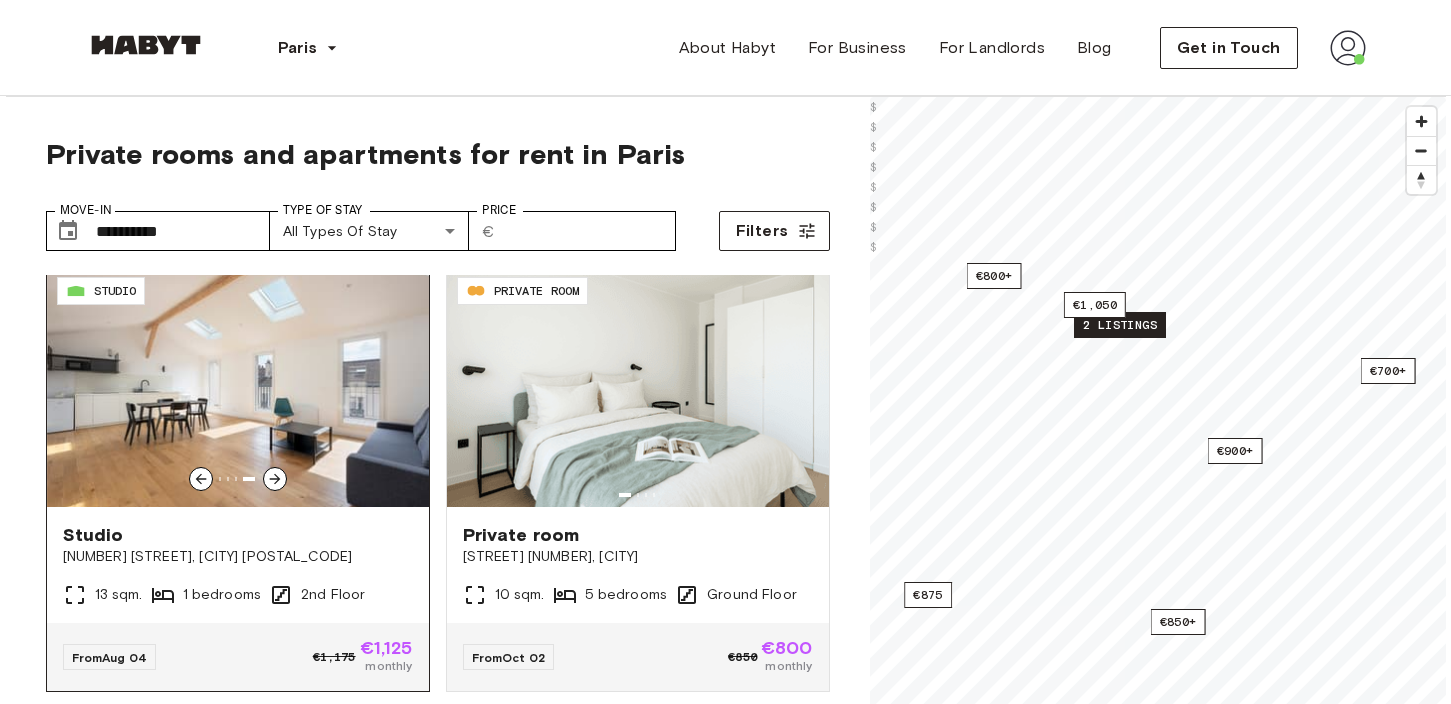 click 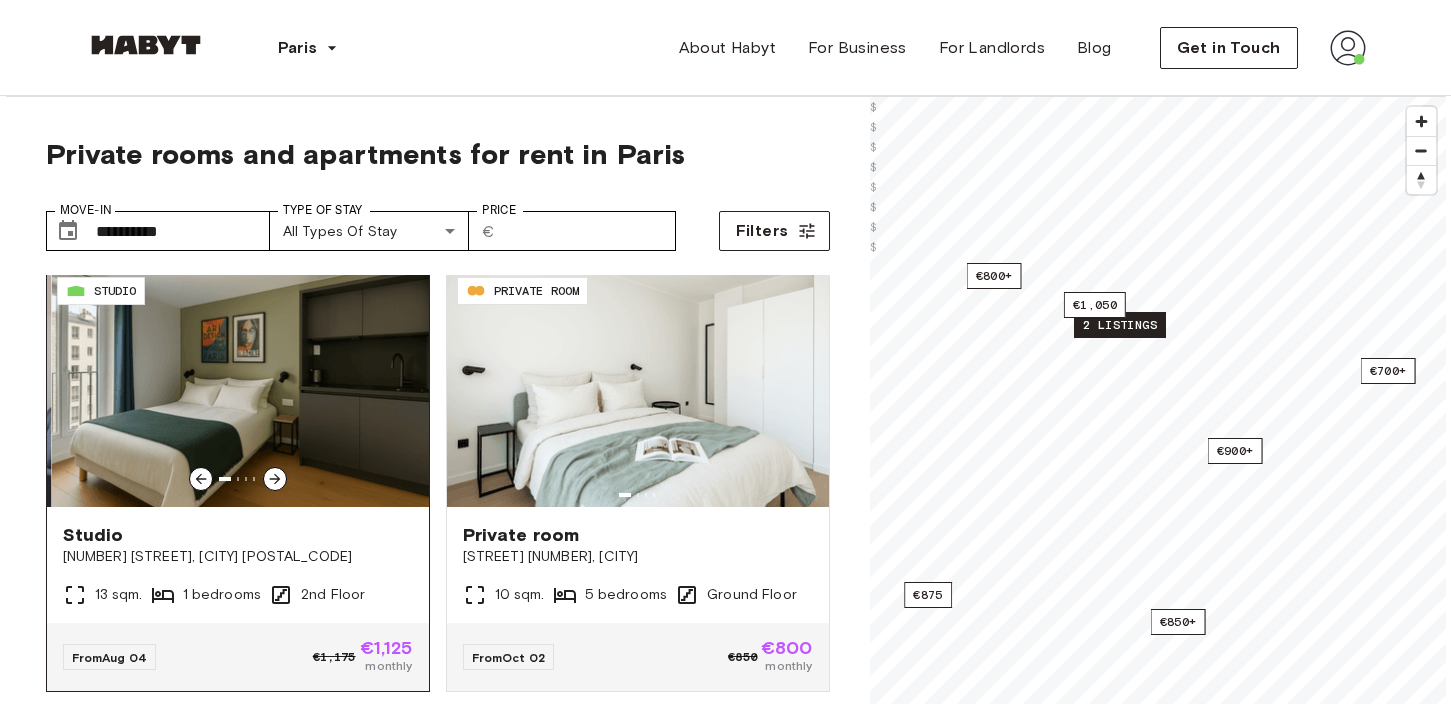 click 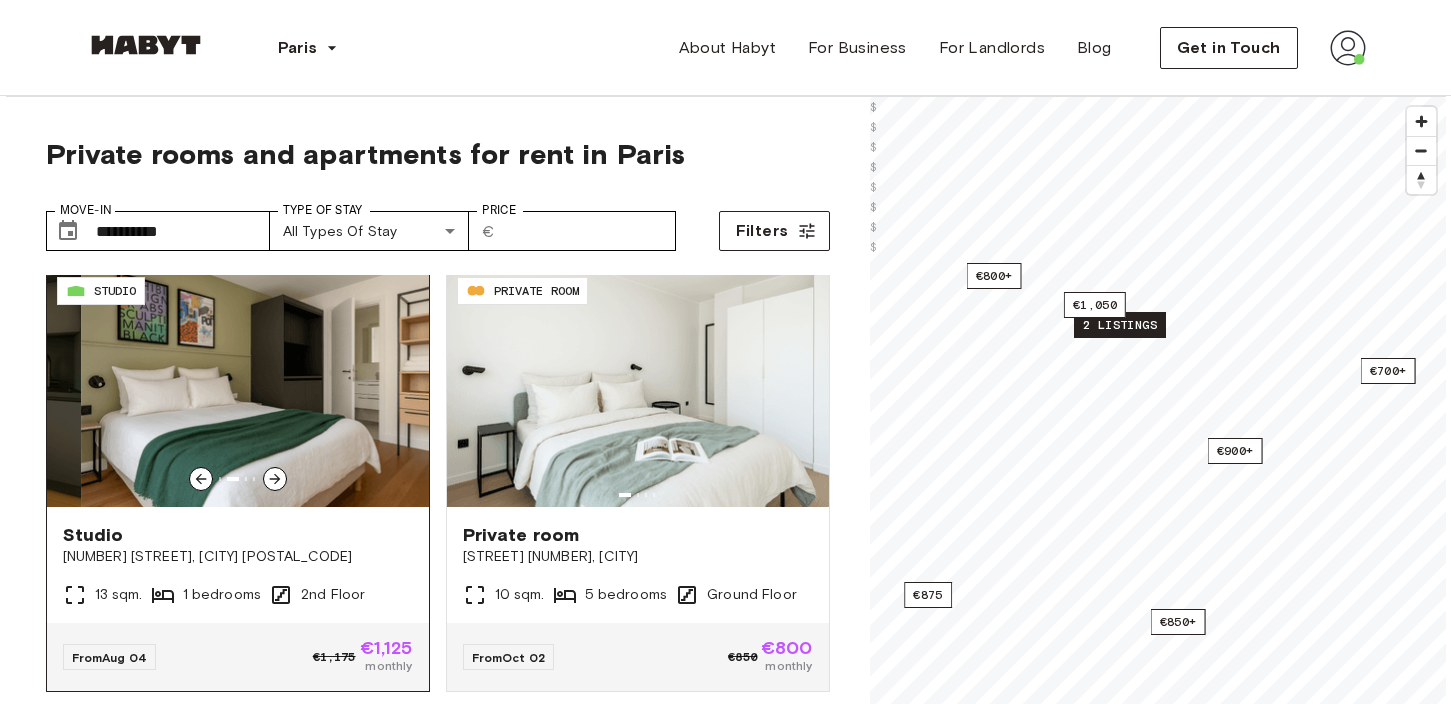 click 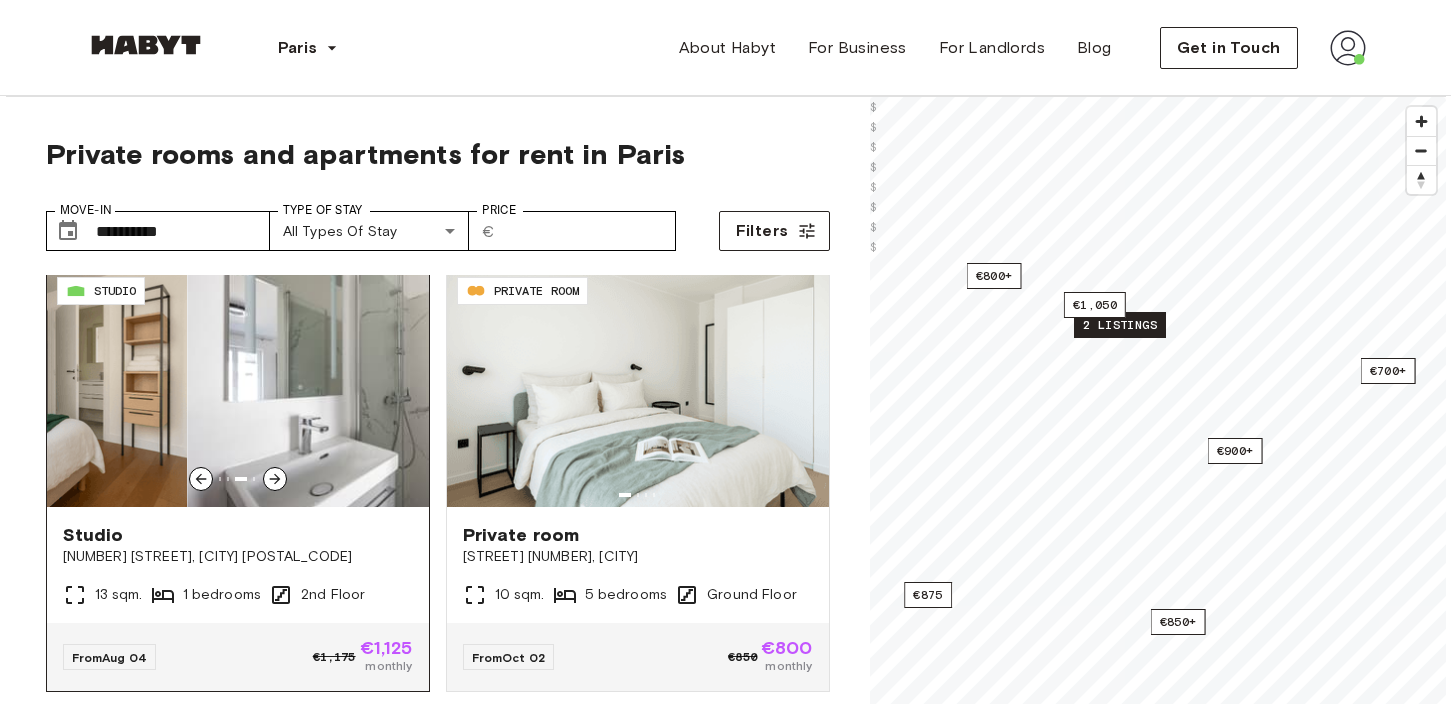 click 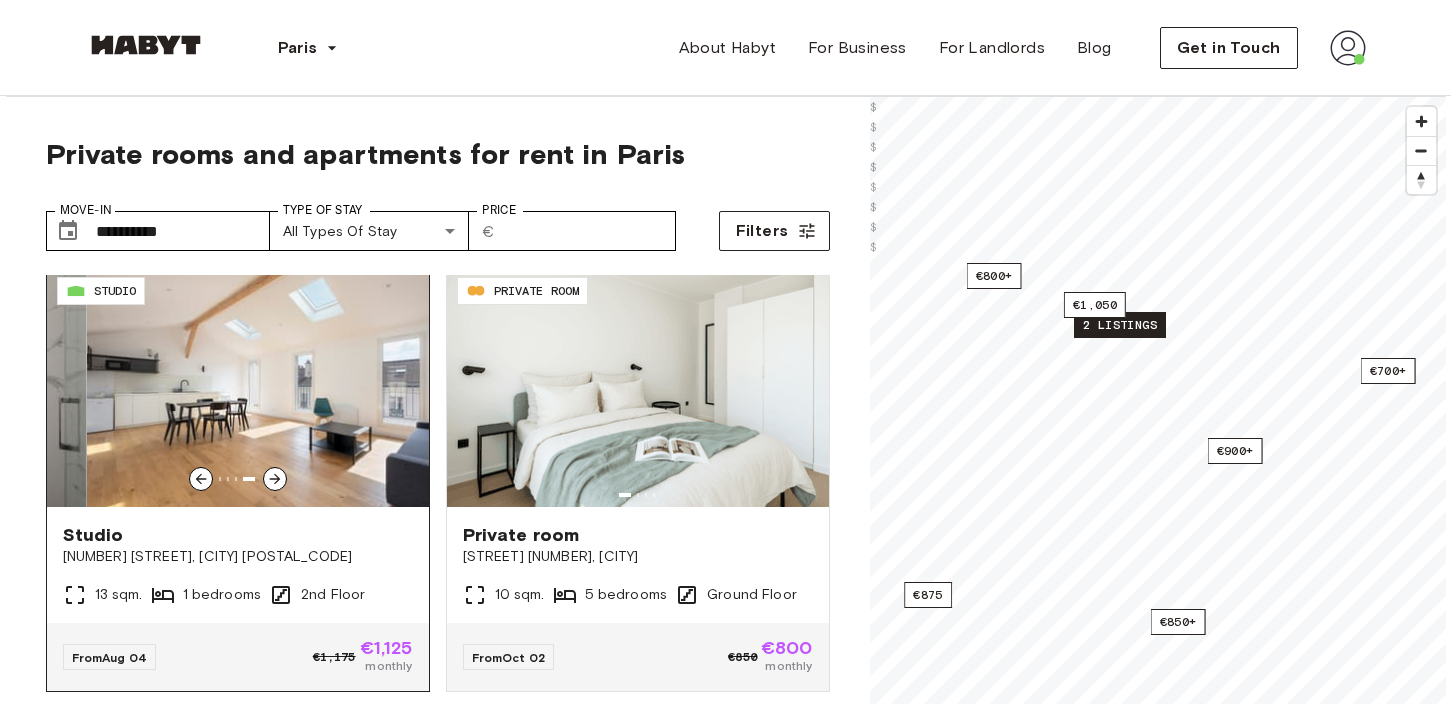 click 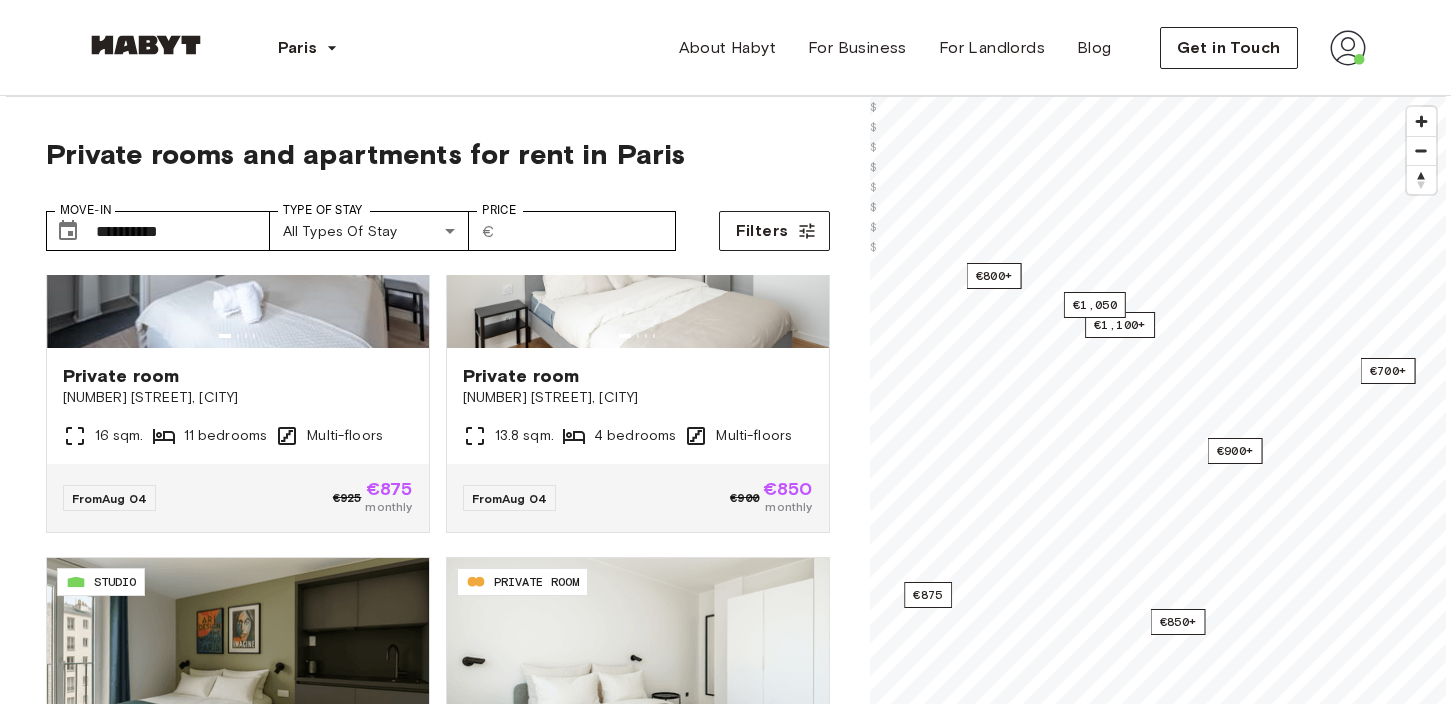 scroll, scrollTop: 0, scrollLeft: 0, axis: both 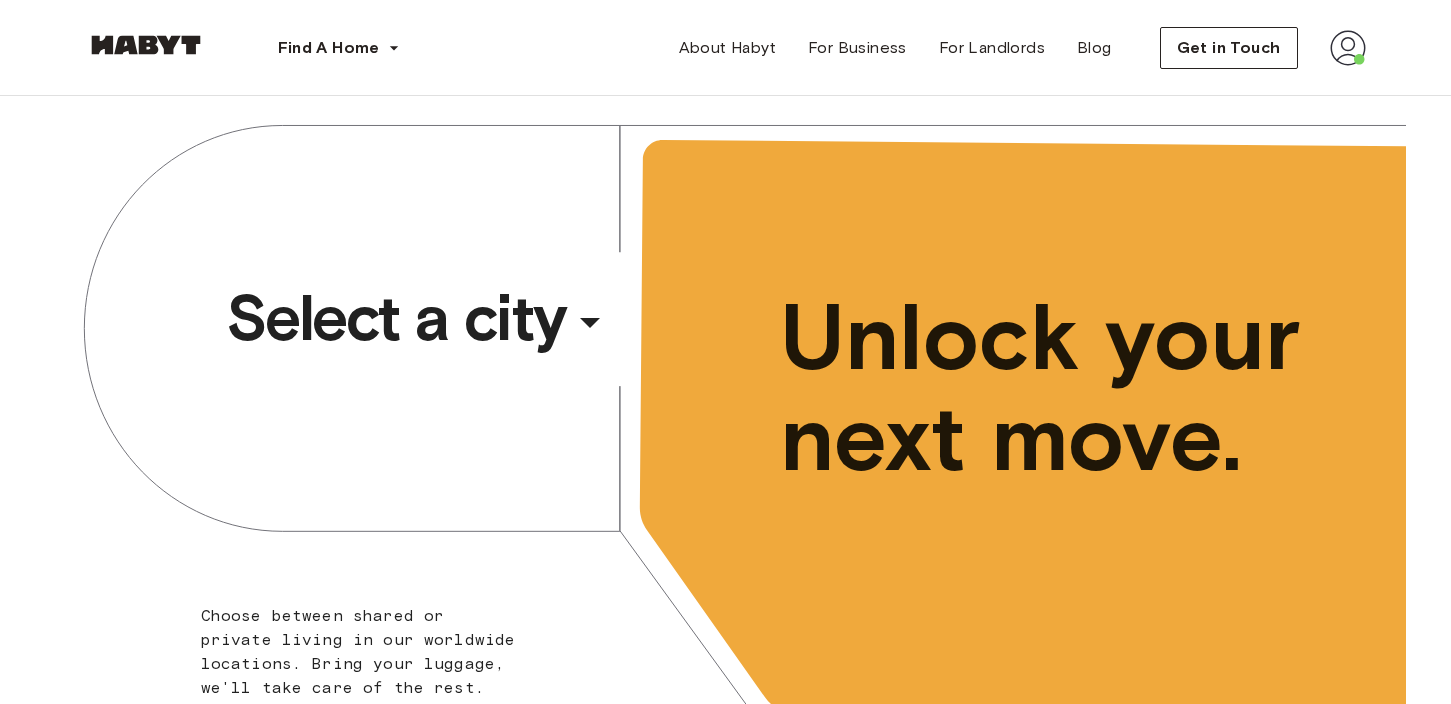 click on "​" at bounding box center [617, 338] 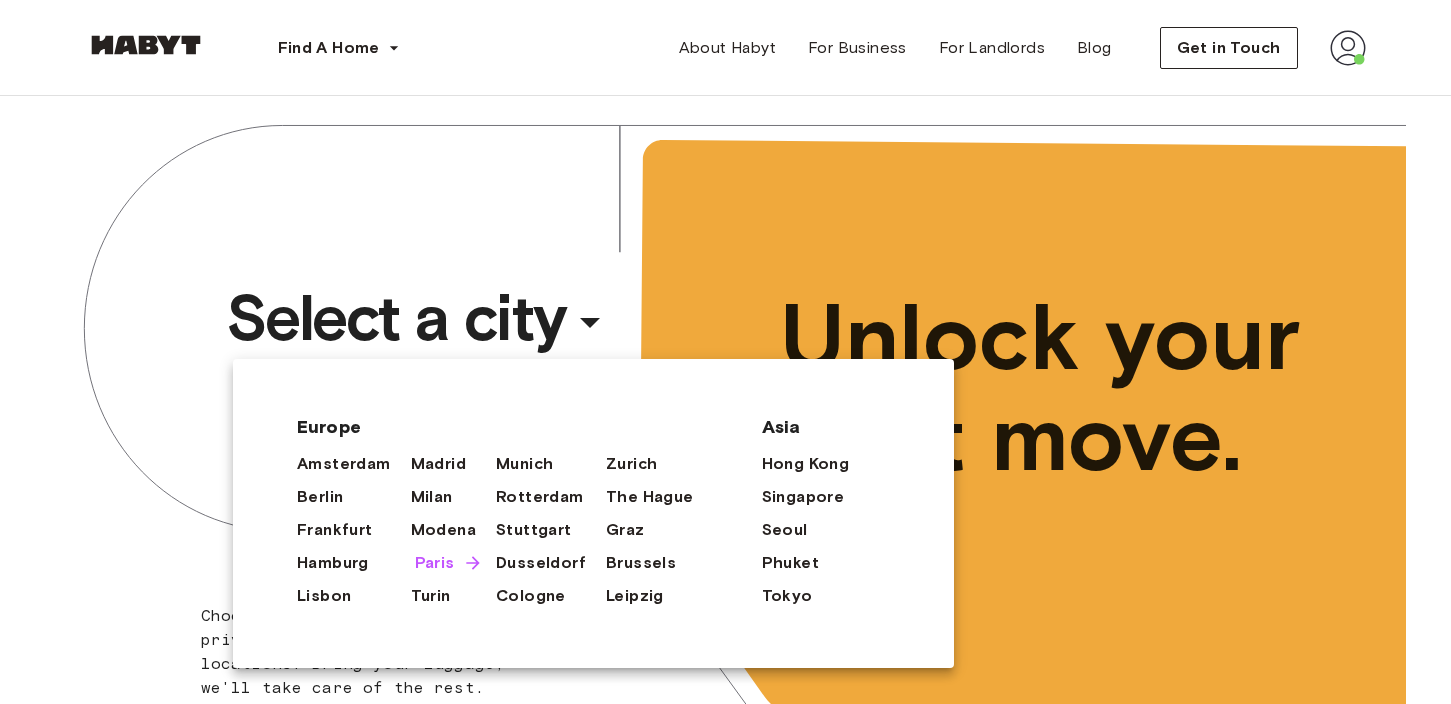 click on "Paris" at bounding box center (435, 563) 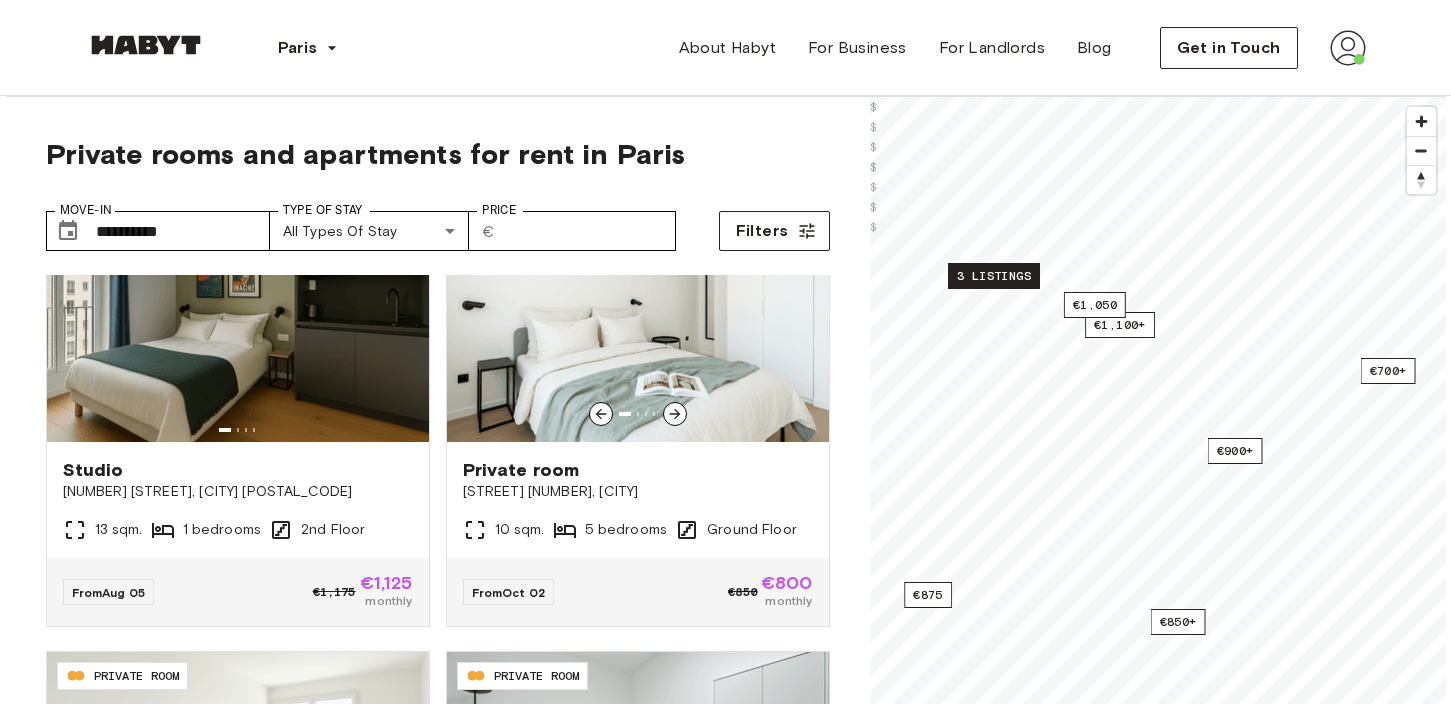scroll, scrollTop: 547, scrollLeft: 0, axis: vertical 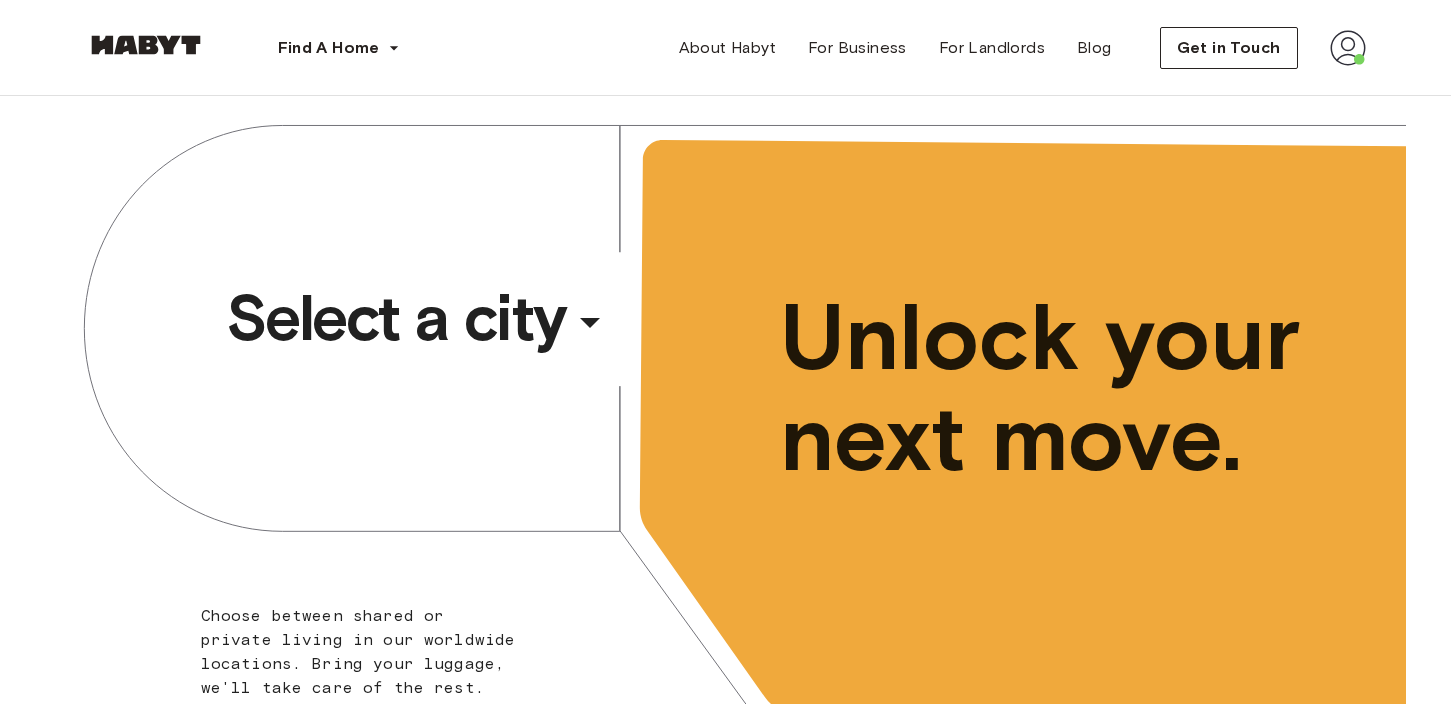 click on "​" at bounding box center (617, 338) 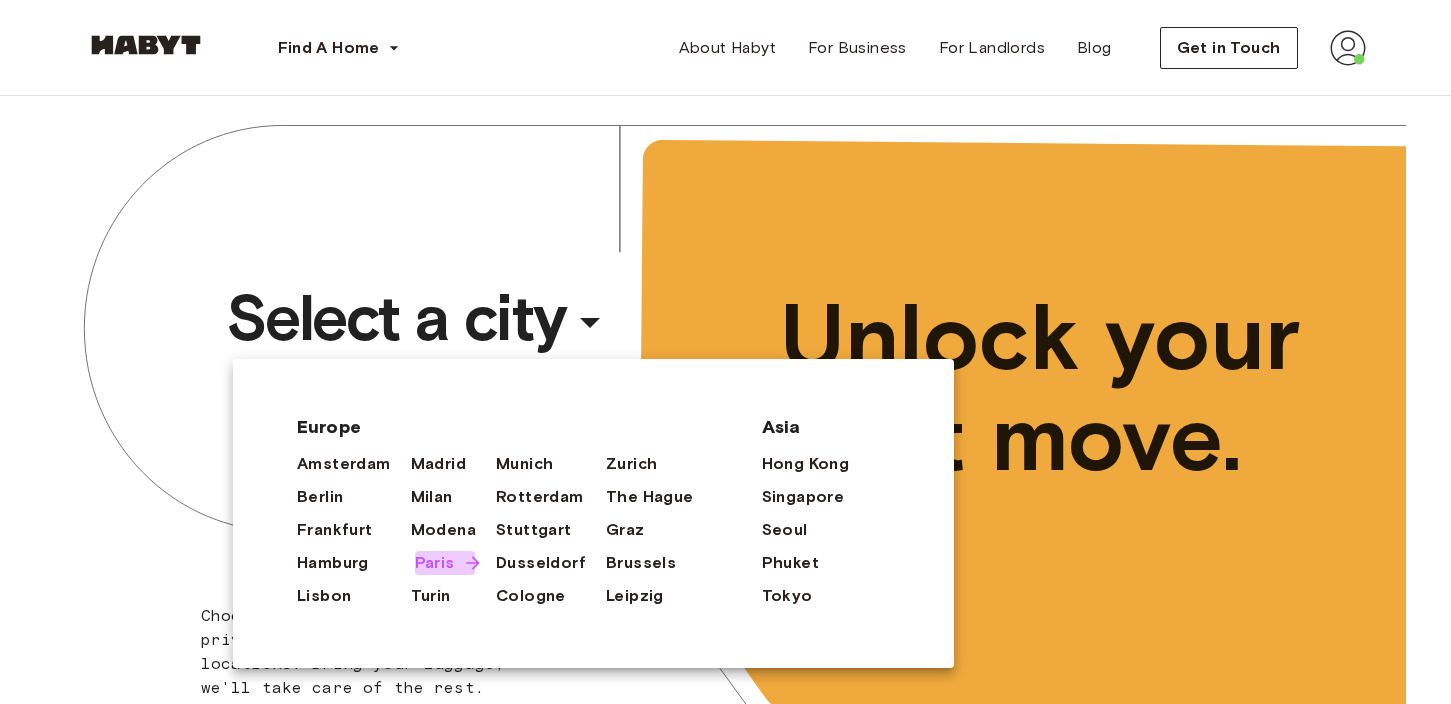 click on "Paris" at bounding box center (435, 563) 